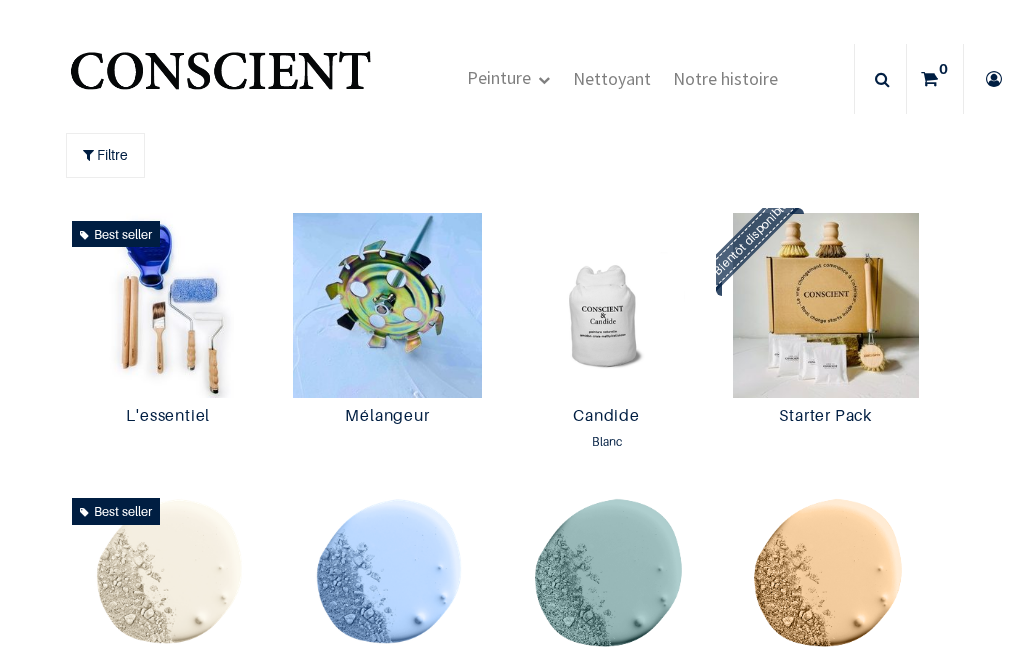 scroll, scrollTop: 0, scrollLeft: 0, axis: both 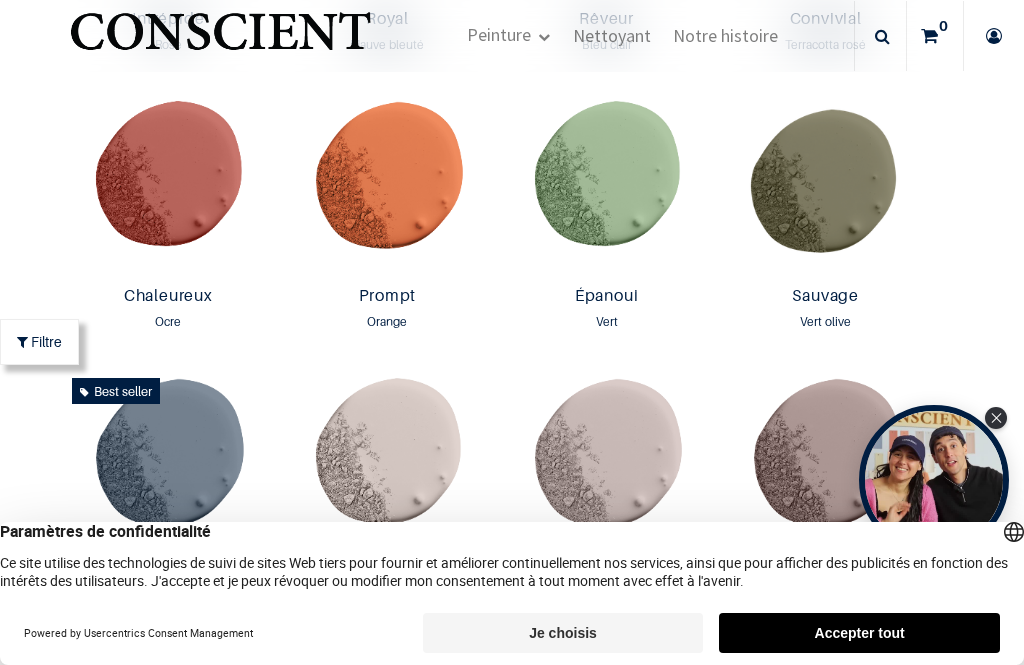 click at bounding box center [606, 186] 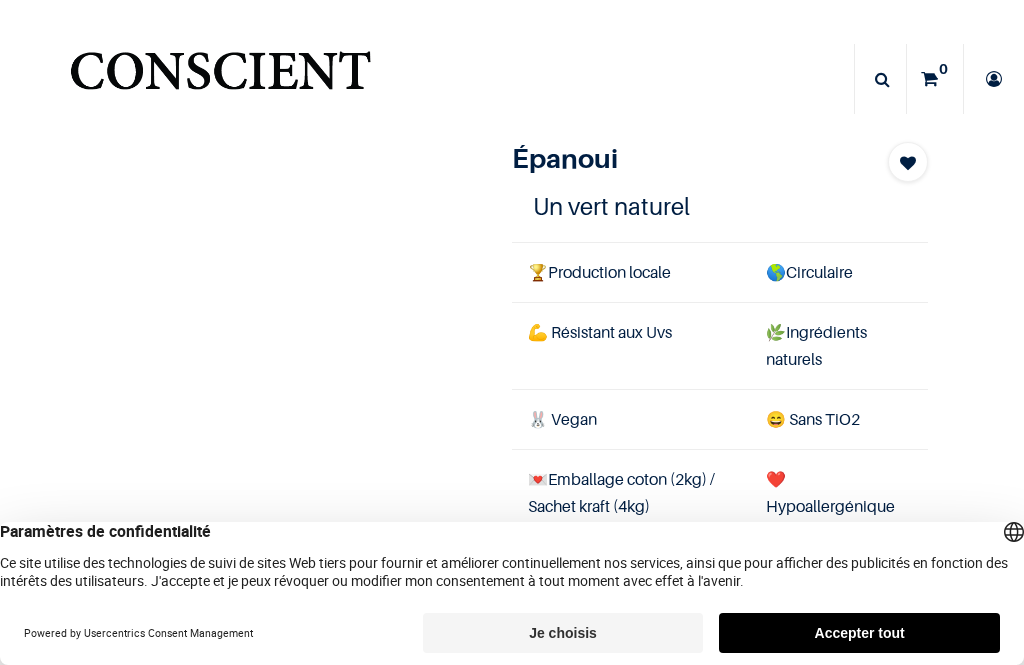scroll, scrollTop: 0, scrollLeft: 0, axis: both 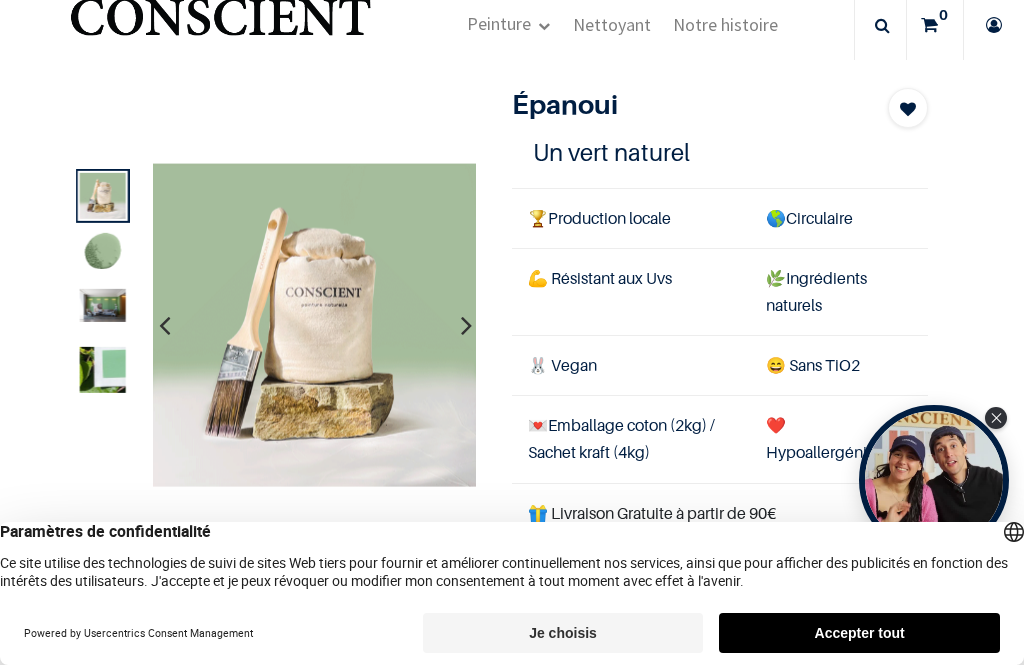 click at bounding box center (102, 370) 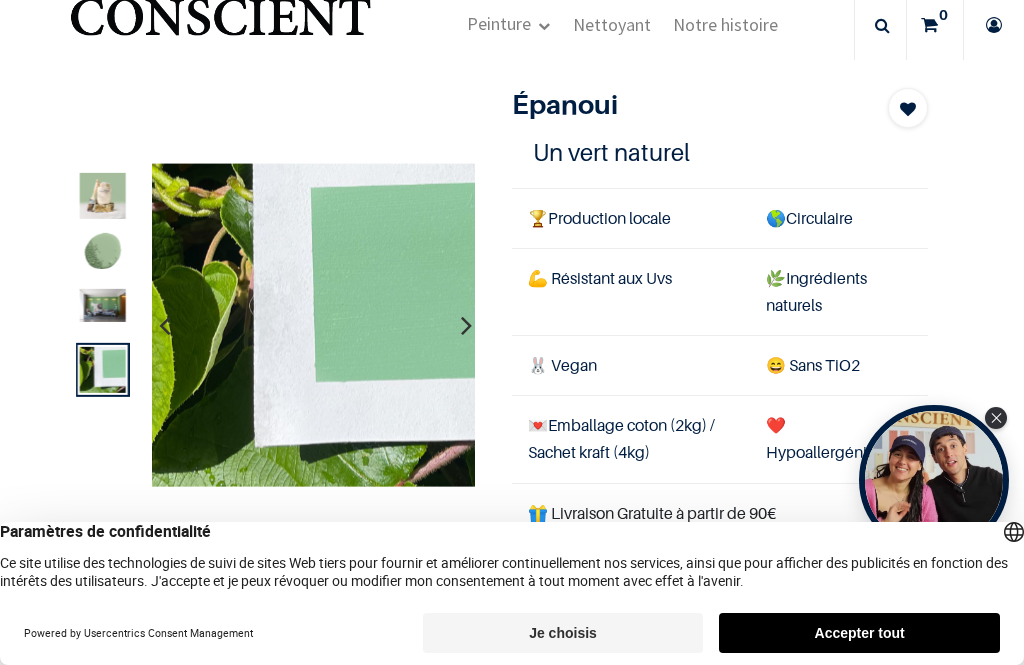 click on "Je choisis" at bounding box center [563, 633] 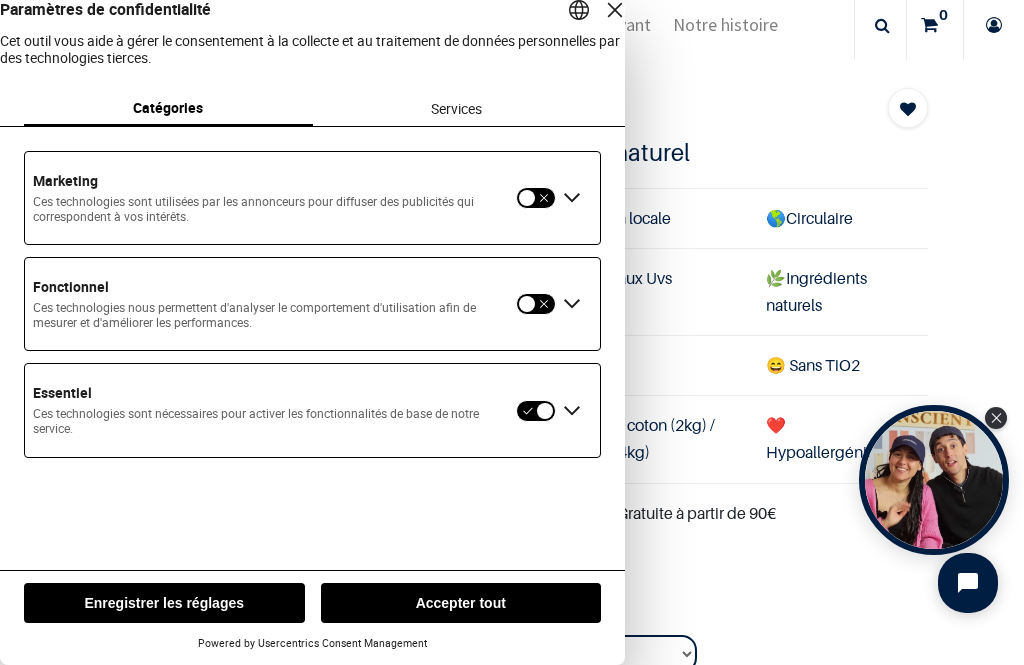 click at bounding box center (536, 198) 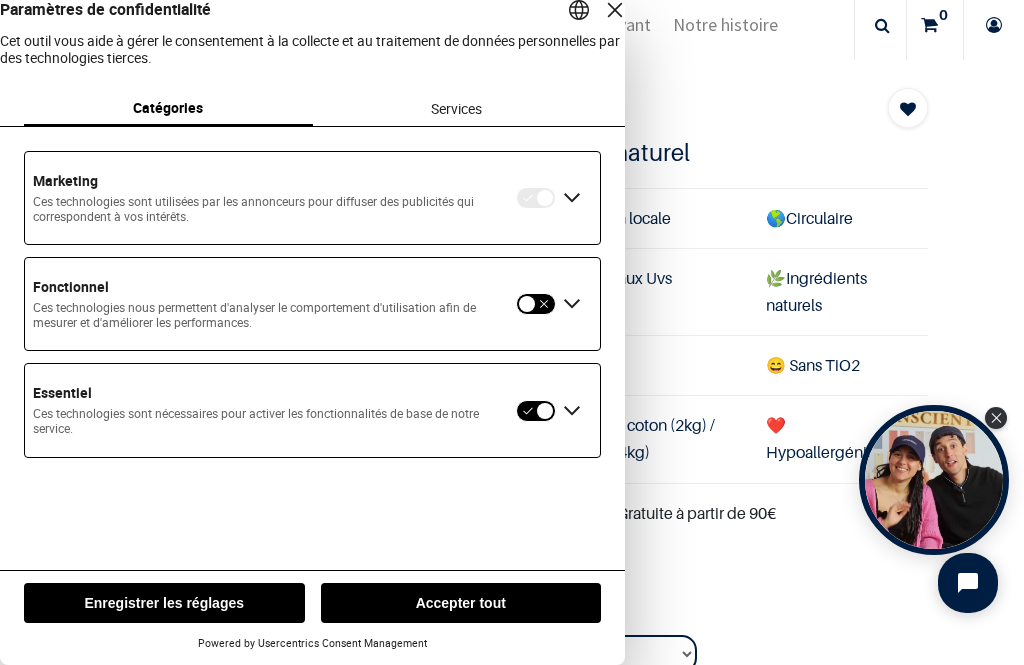 click at bounding box center (536, 198) 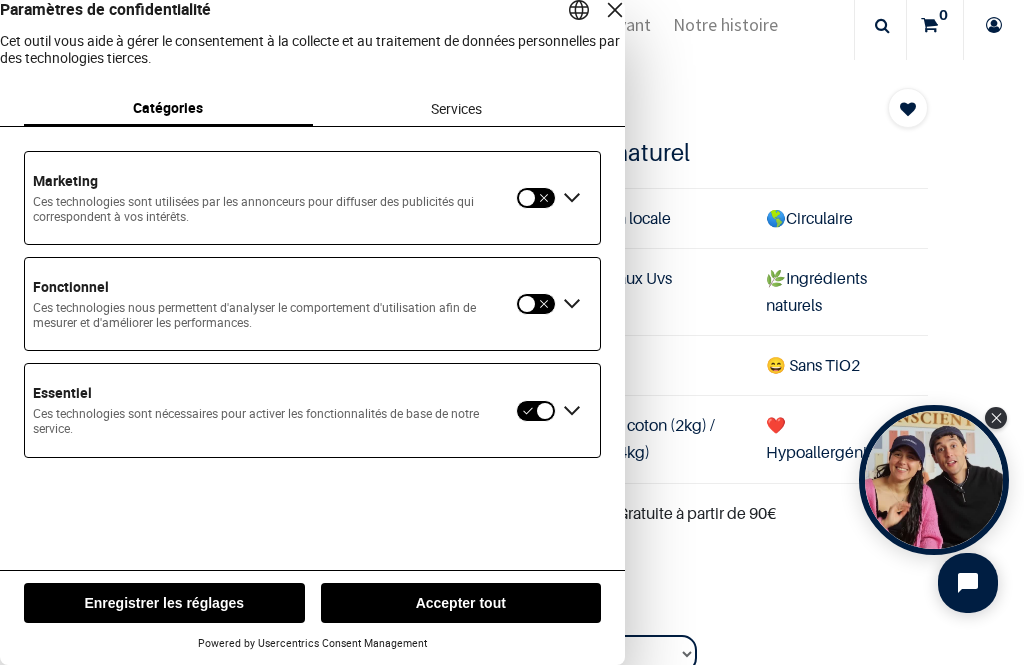 click on "Enregistrer les réglages" at bounding box center (164, 603) 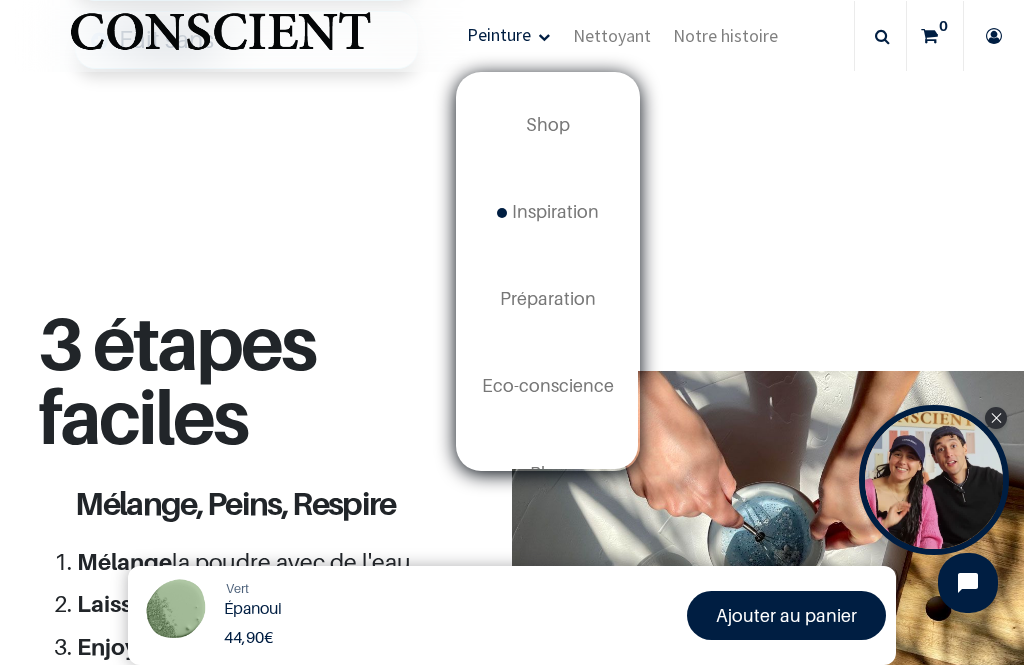 click on "Shop" at bounding box center (548, 124) 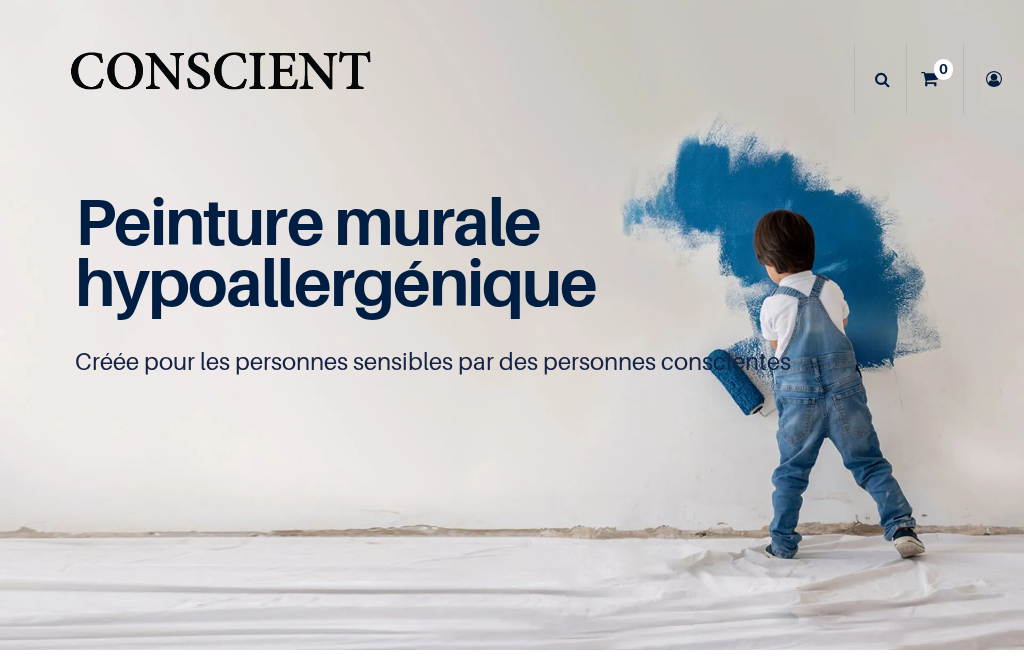 scroll, scrollTop: 0, scrollLeft: 0, axis: both 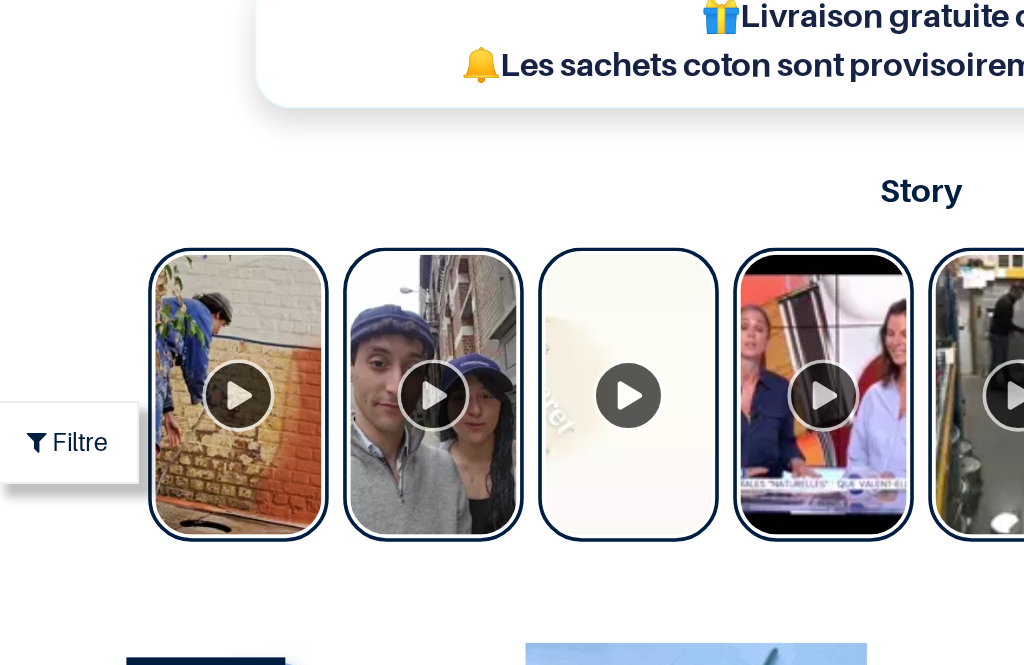 click at bounding box center [242, 315] 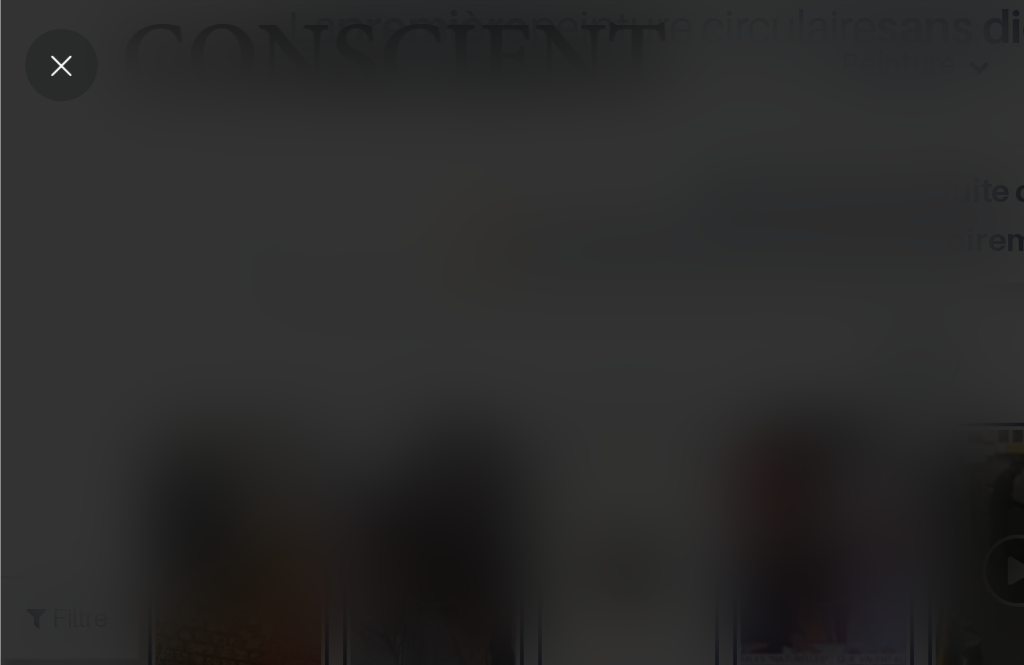 click 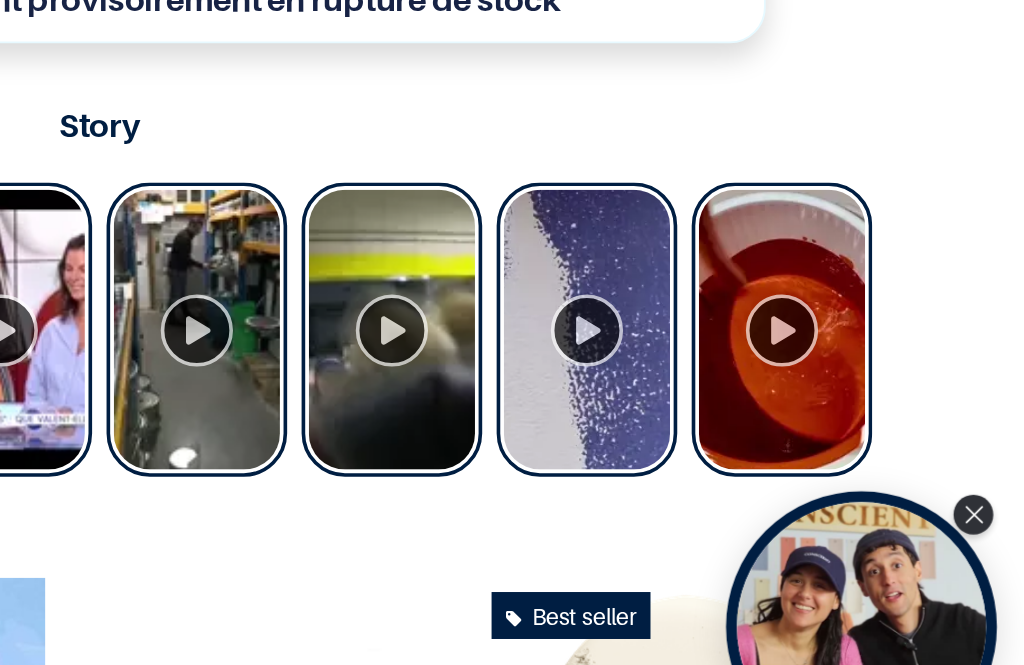 scroll, scrollTop: 0, scrollLeft: 0, axis: both 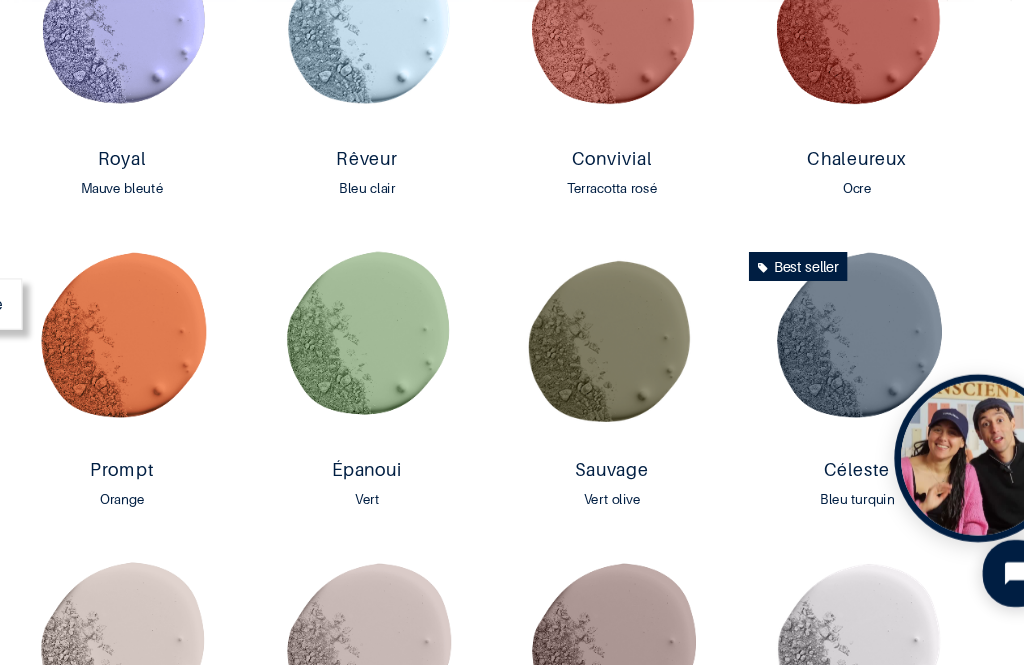 click at bounding box center [606, 380] 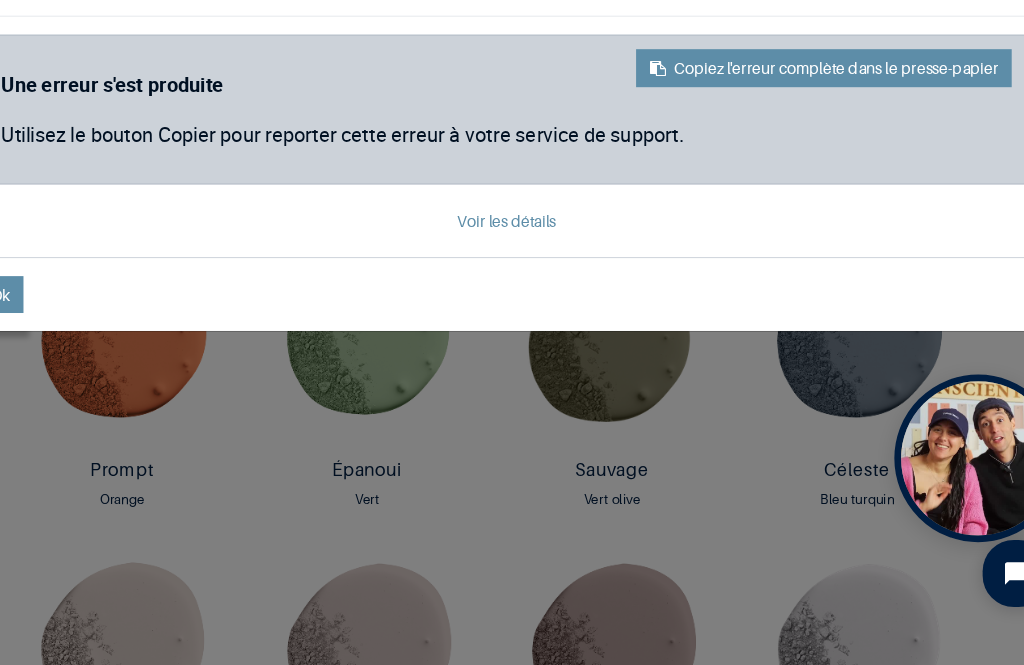 scroll, scrollTop: 0, scrollLeft: 0, axis: both 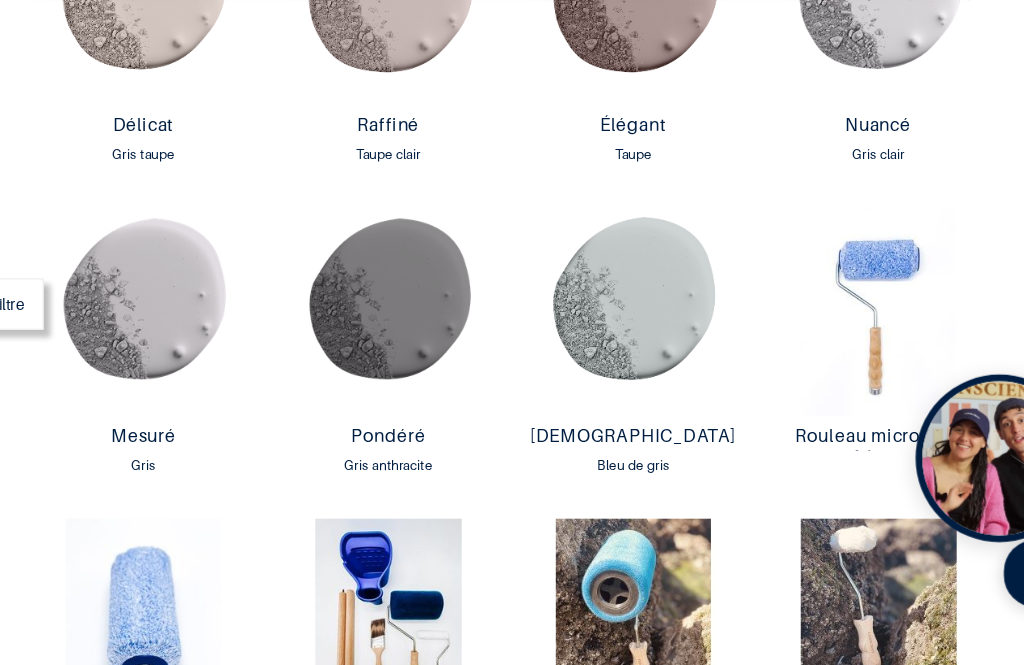 click at bounding box center [606, 349] 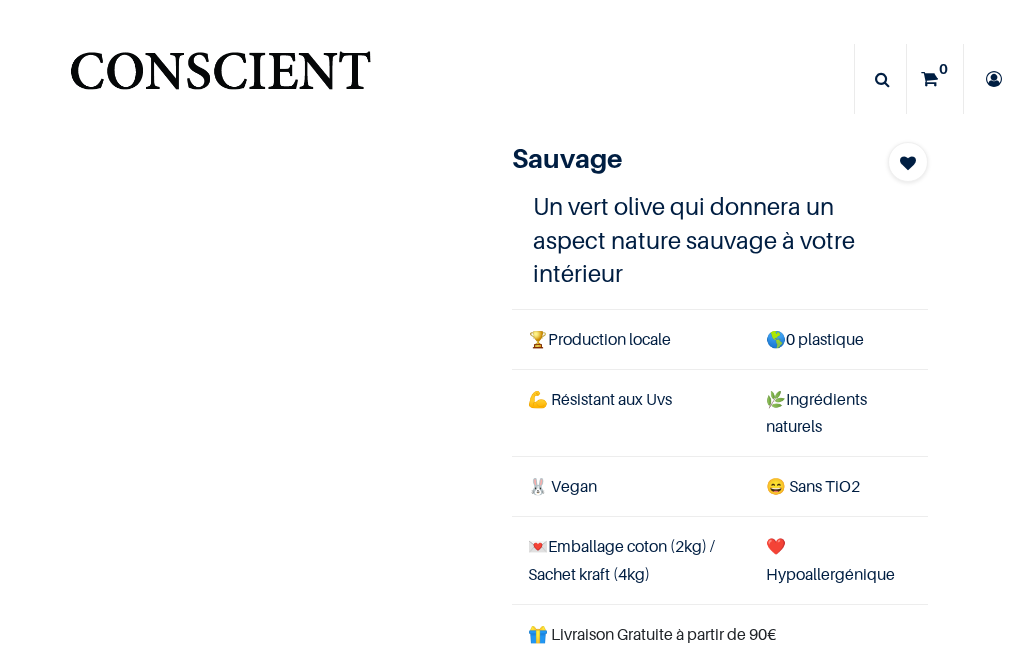 scroll, scrollTop: 0, scrollLeft: 0, axis: both 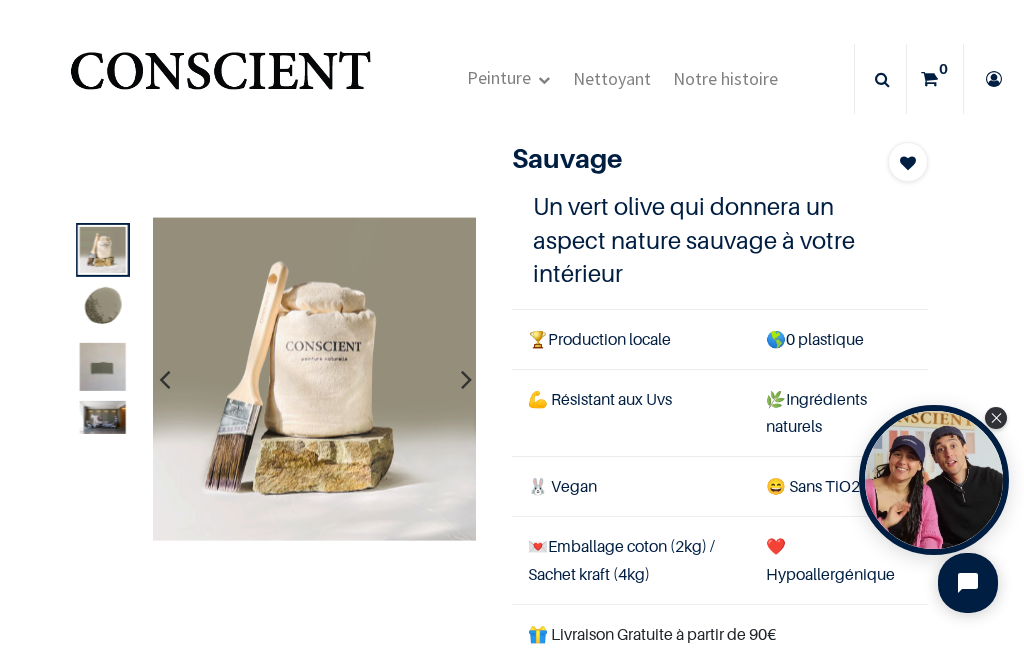 click at bounding box center (102, 417) 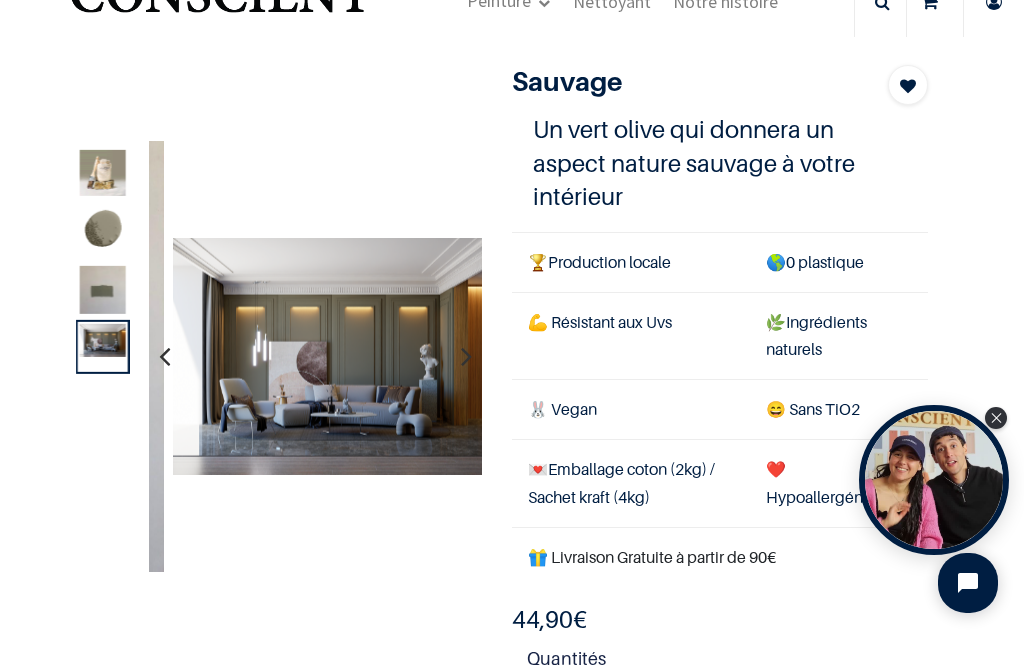 scroll, scrollTop: 78, scrollLeft: 0, axis: vertical 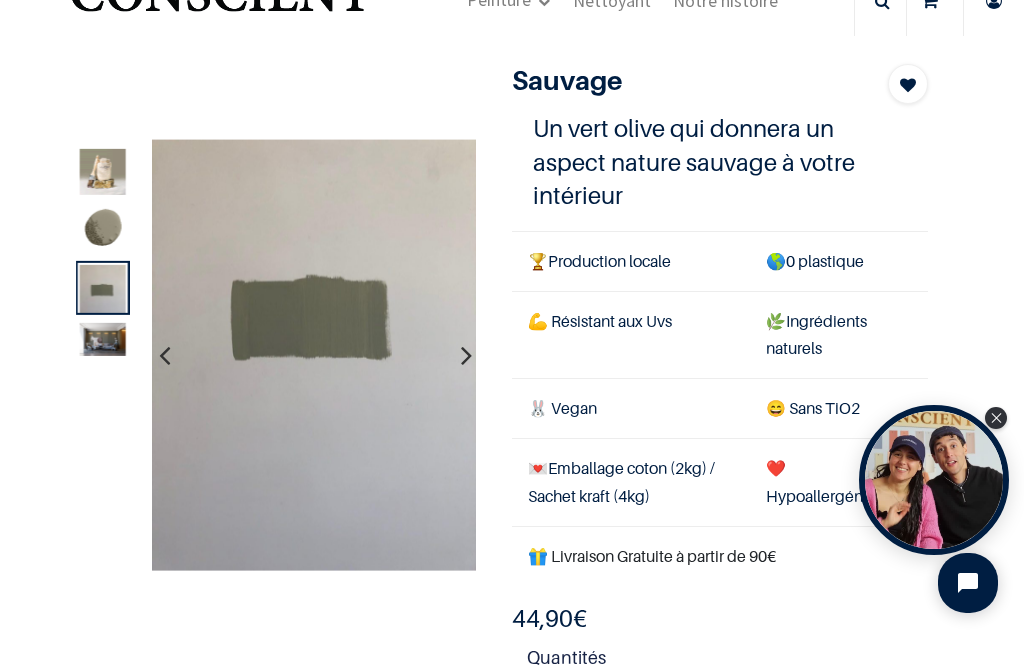 click at bounding box center [466, 355] 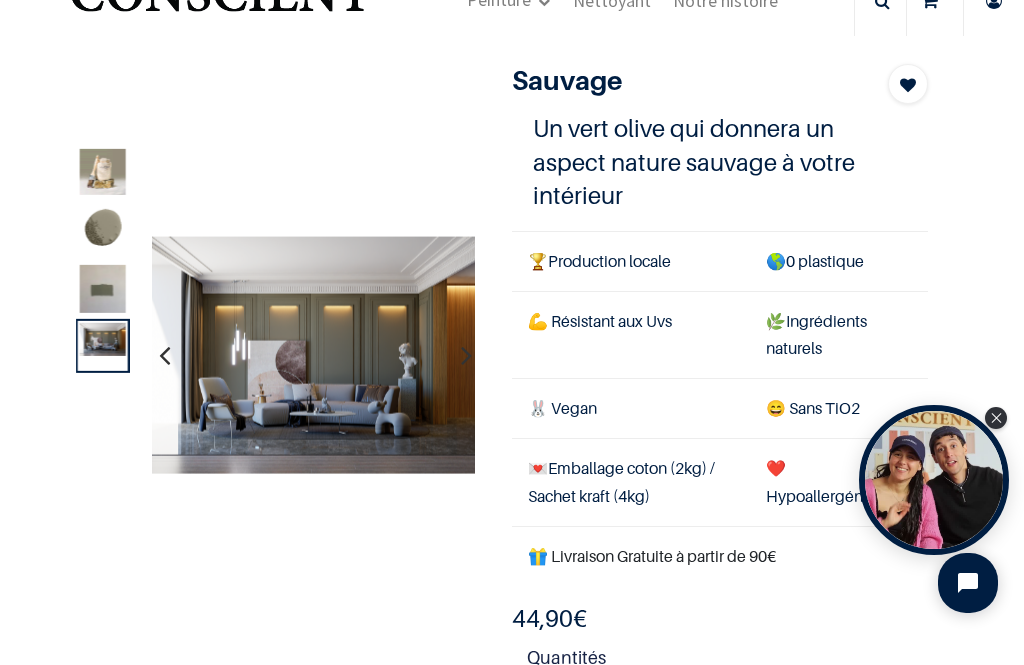click at bounding box center (313, 355) 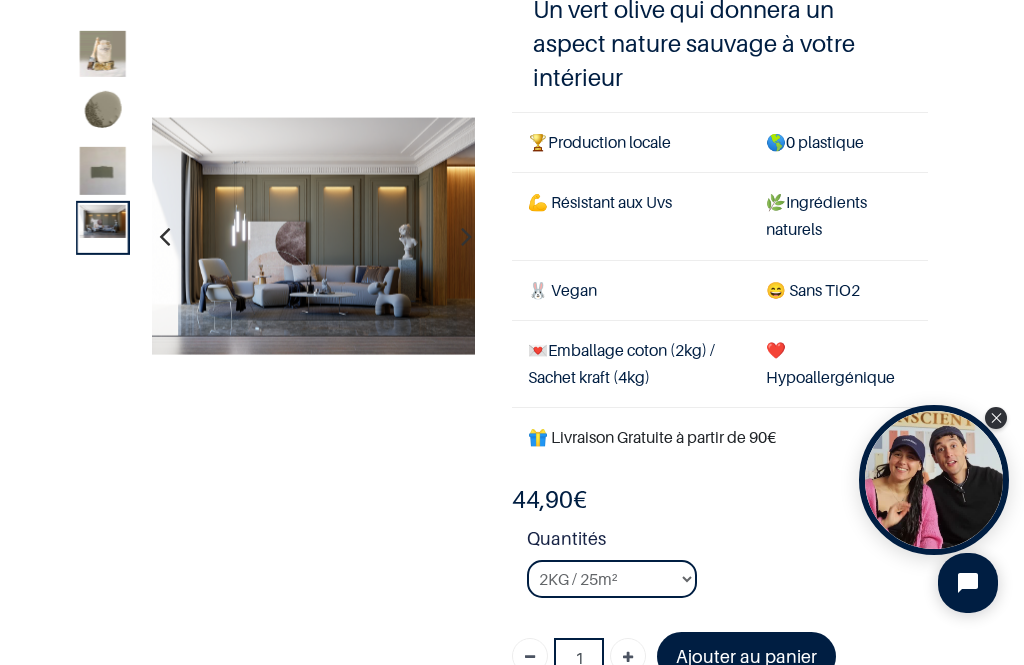 scroll, scrollTop: 144, scrollLeft: 0, axis: vertical 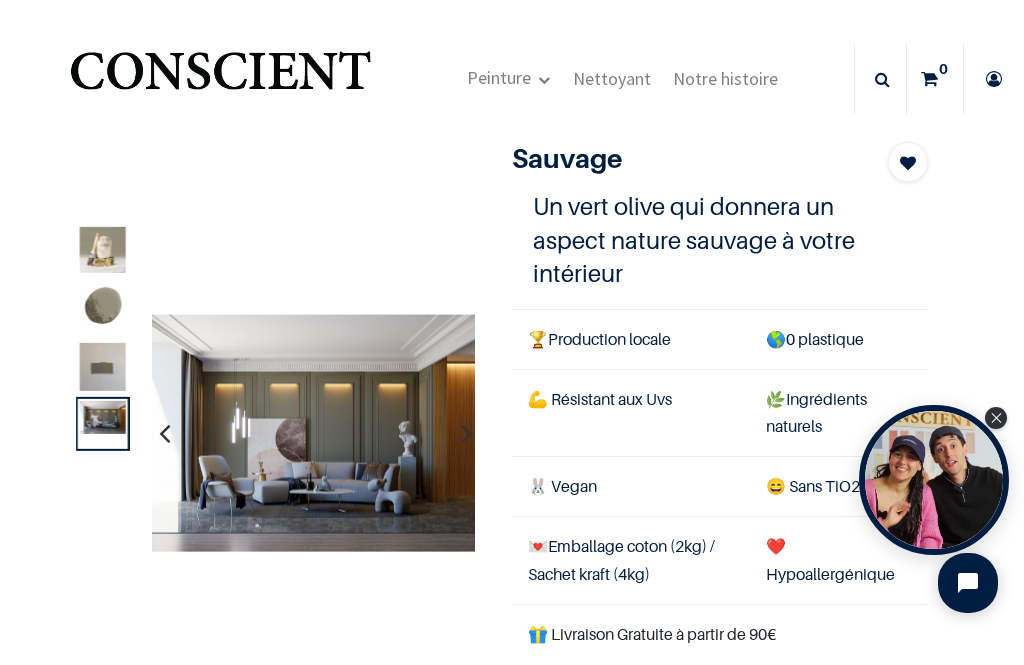 click at bounding box center [102, 250] 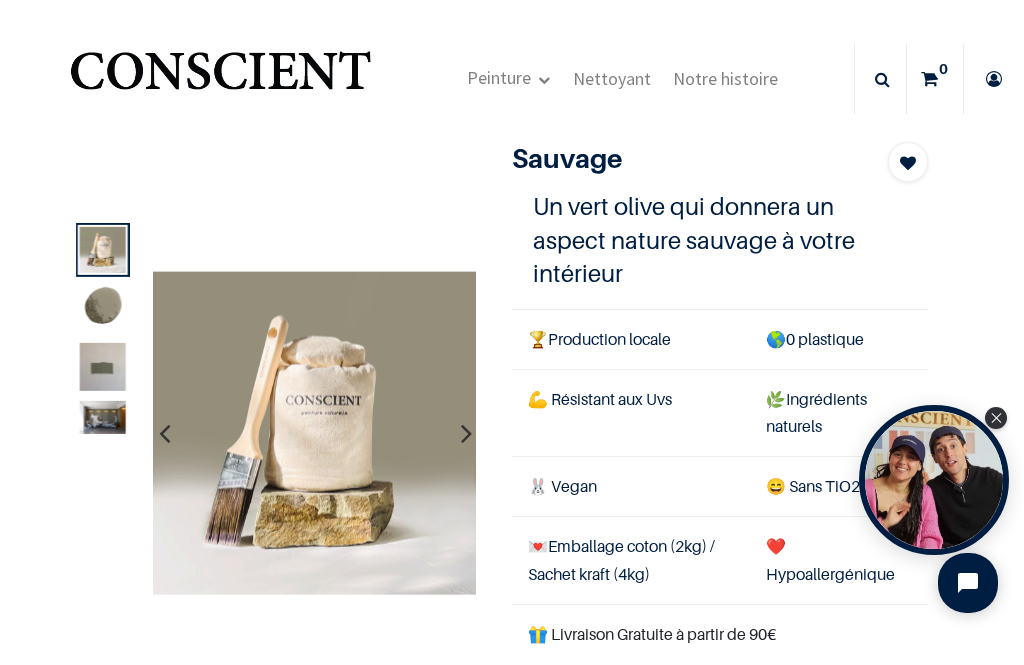 click at bounding box center [102, 308] 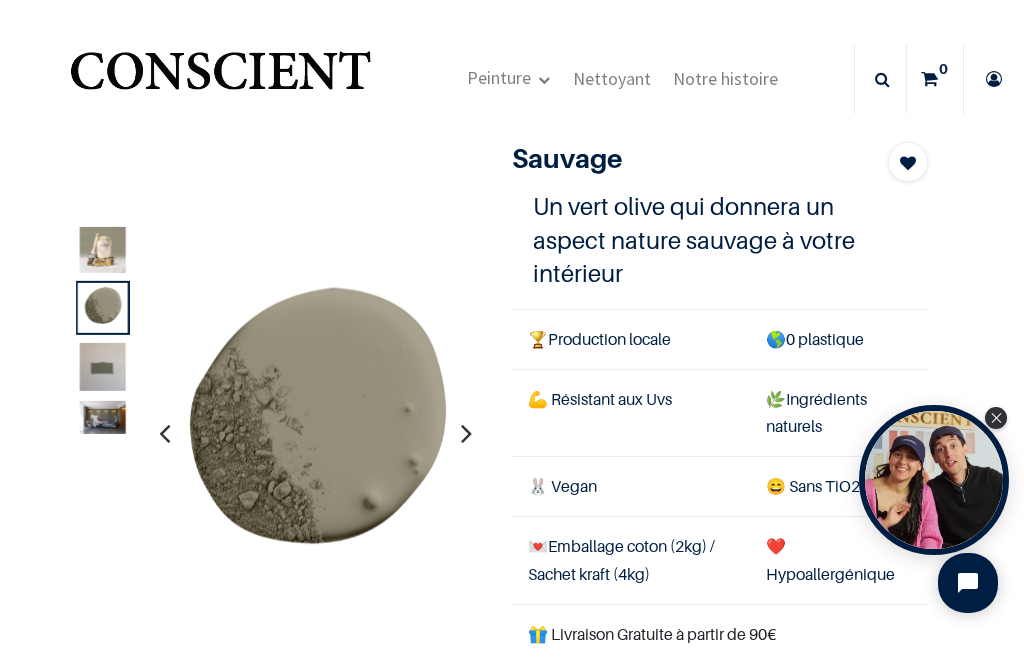 click at bounding box center [102, 373] 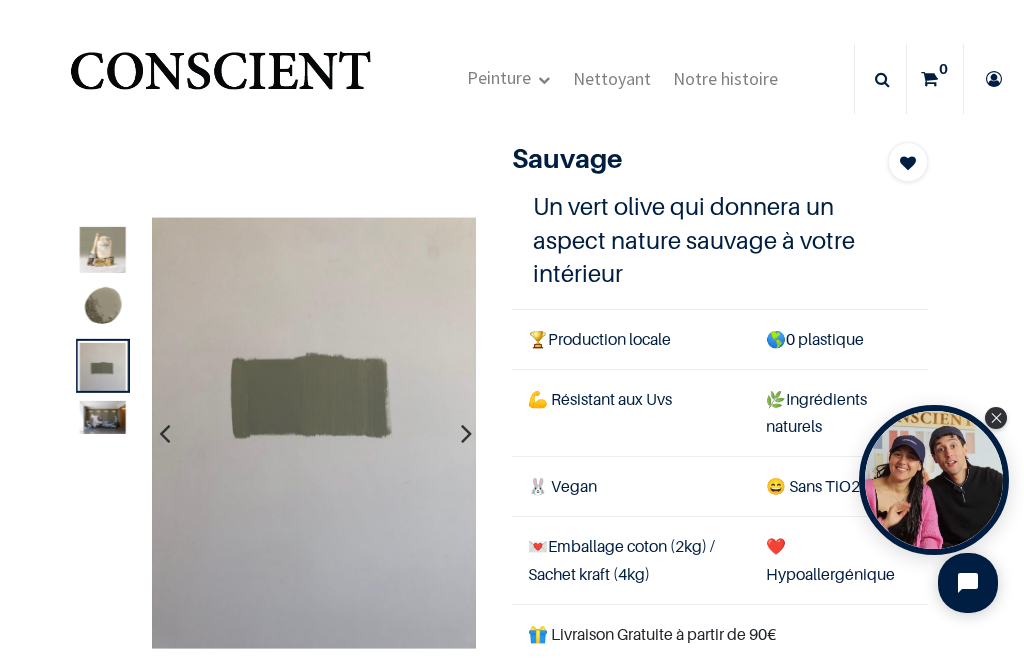 click at bounding box center (102, 417) 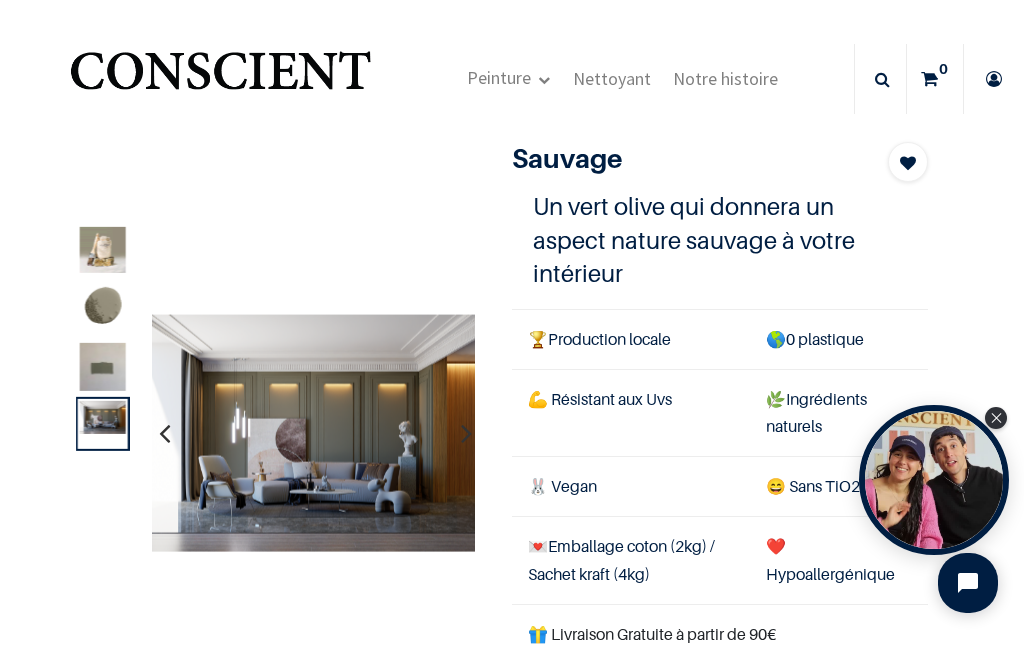 scroll, scrollTop: 0, scrollLeft: 0, axis: both 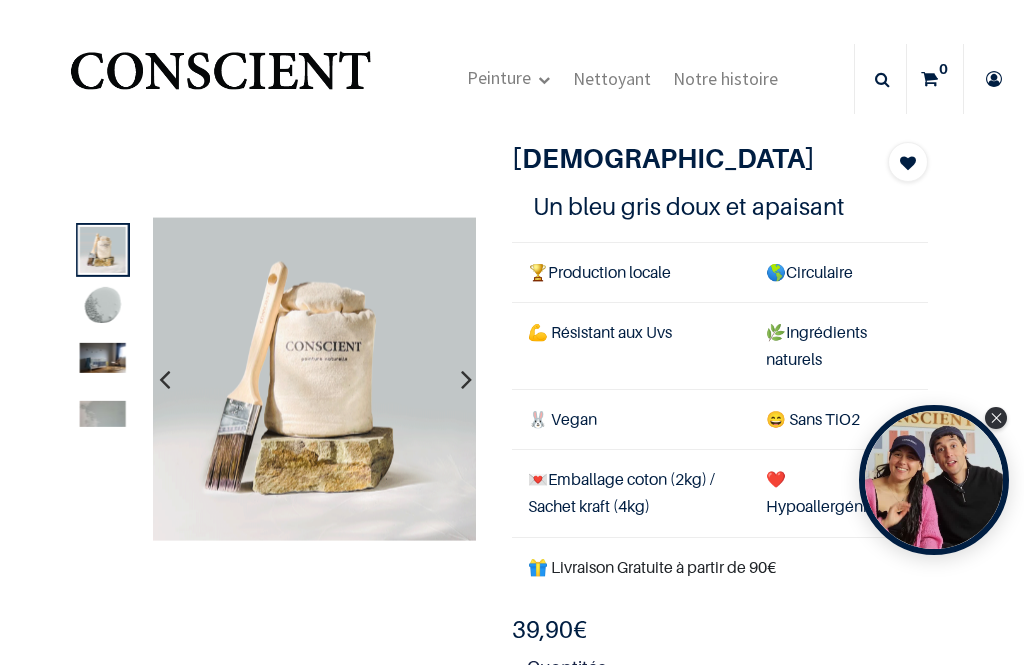 click at bounding box center (102, 308) 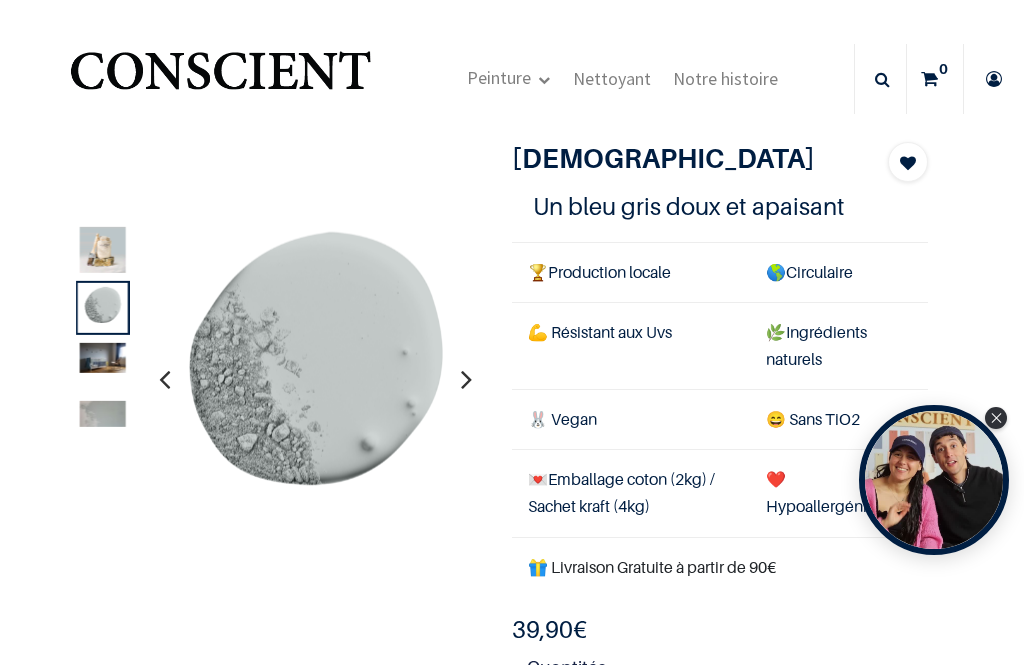 click at bounding box center (102, 358) 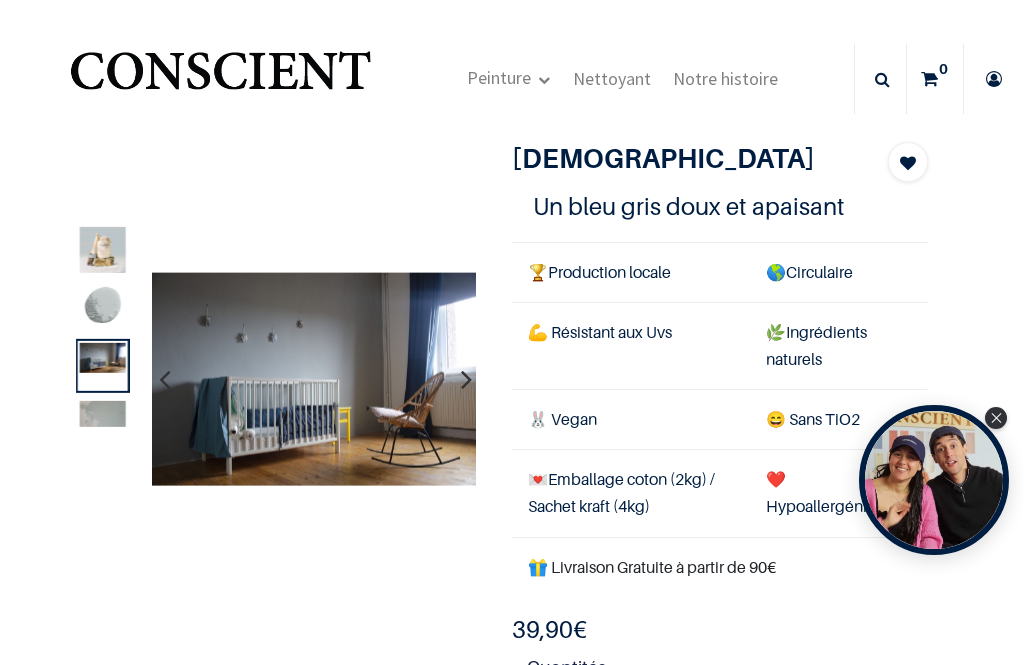 click at bounding box center (102, 414) 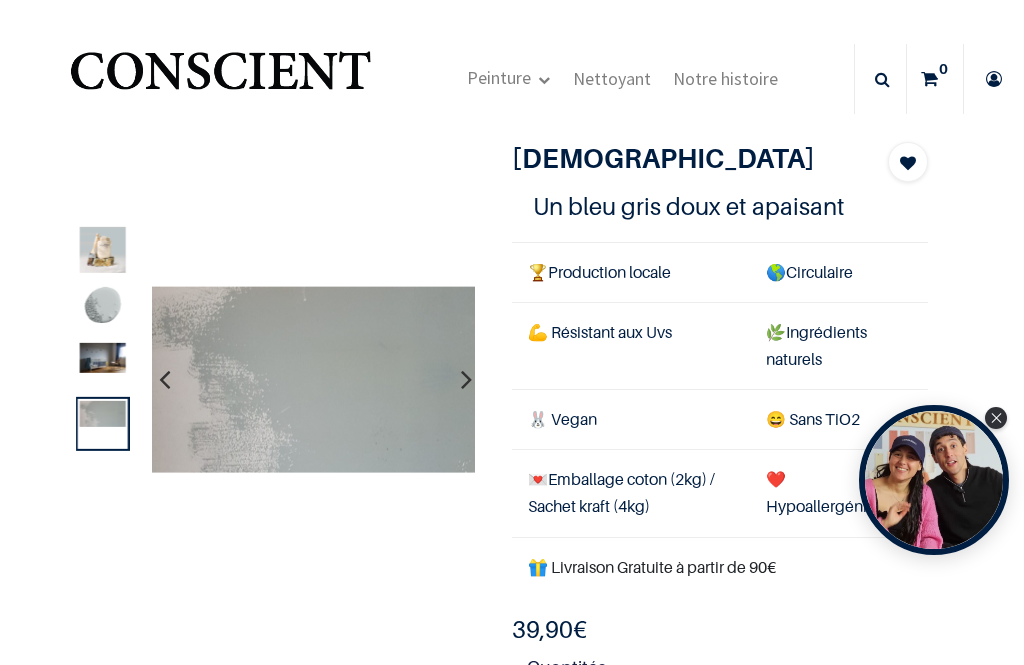 click at bounding box center (102, 358) 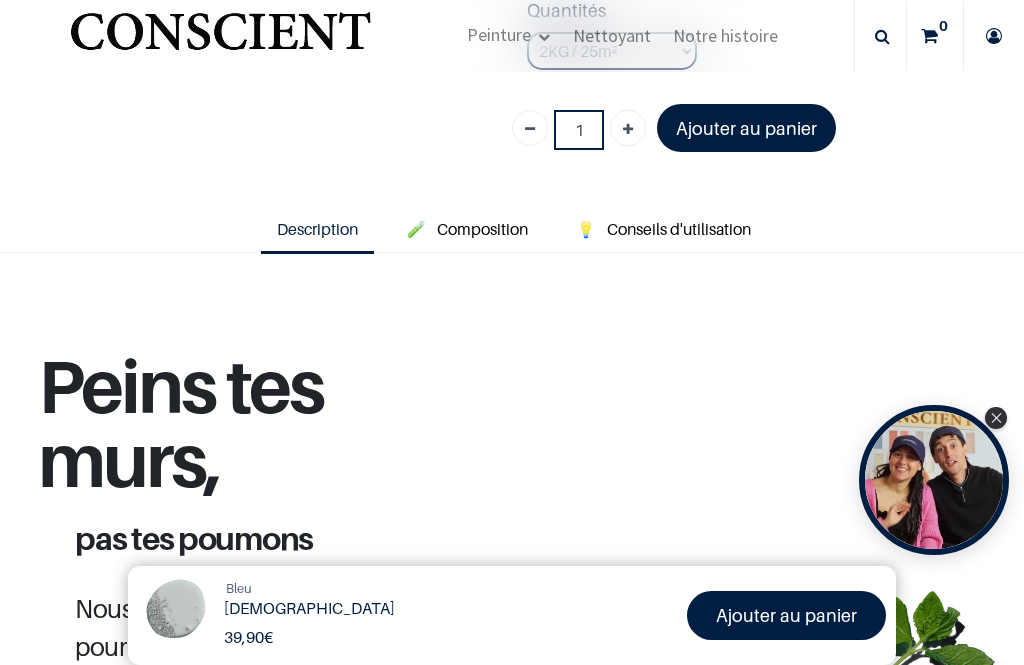 scroll, scrollTop: 460, scrollLeft: 0, axis: vertical 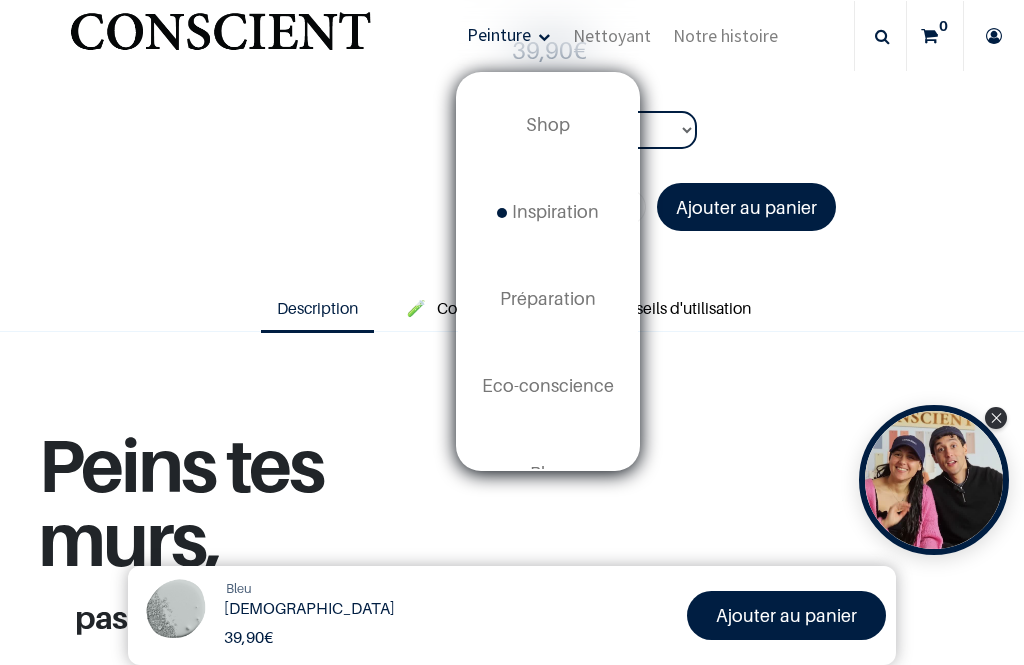 click on "Shop" at bounding box center (548, 124) 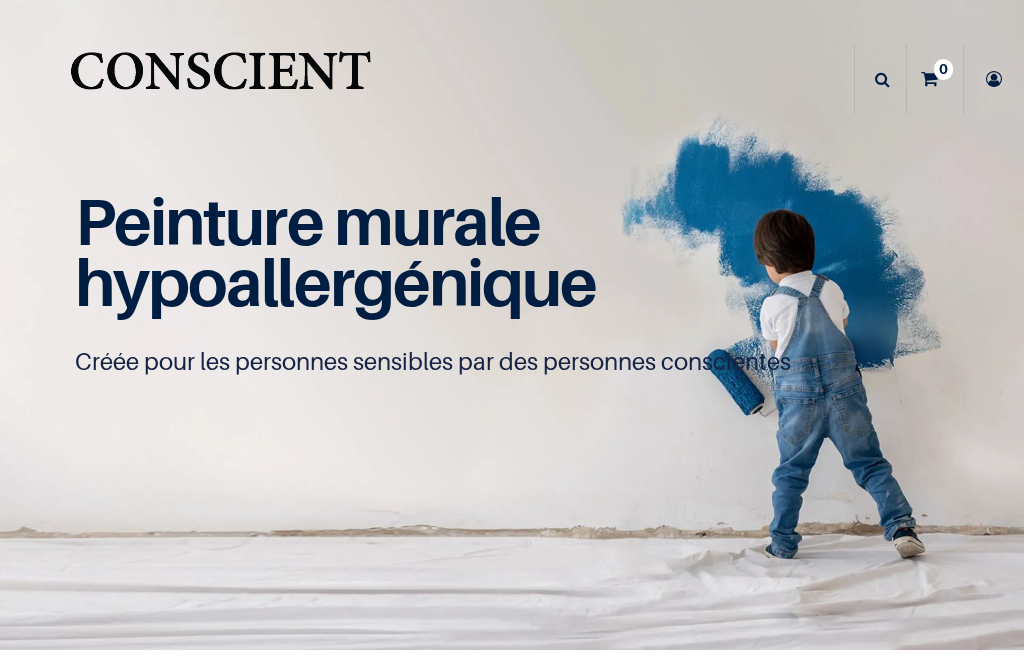 scroll, scrollTop: 0, scrollLeft: 0, axis: both 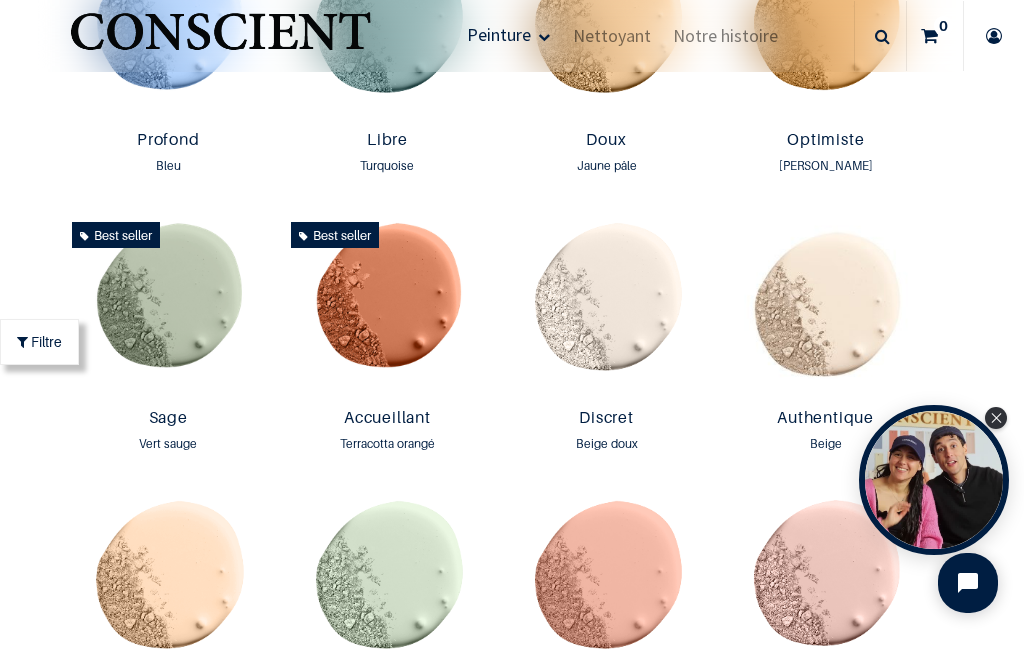 click at bounding box center (168, 307) 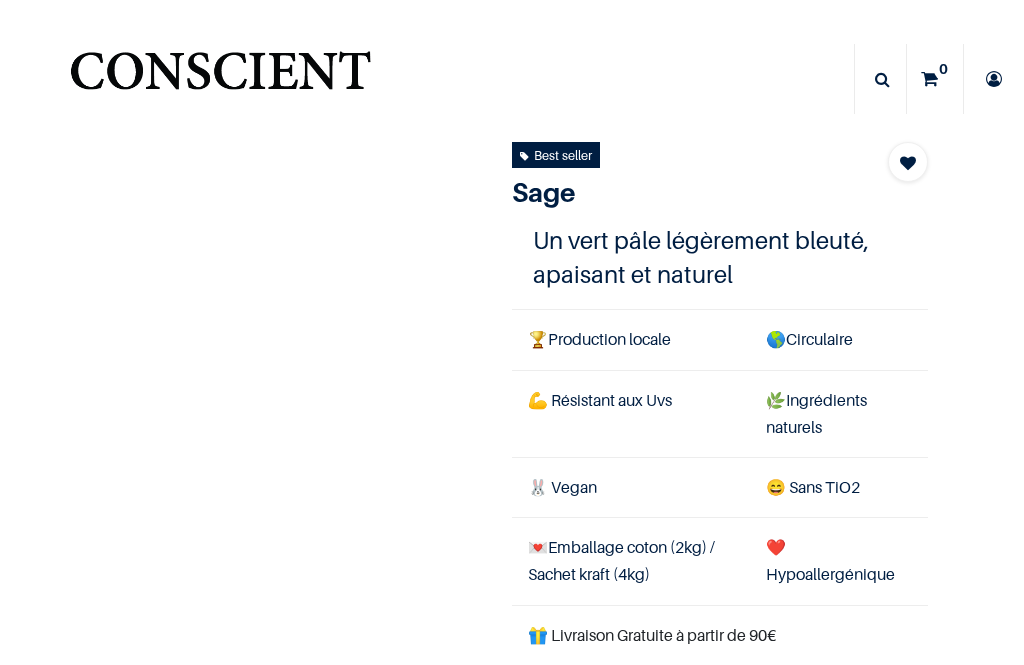 scroll, scrollTop: 0, scrollLeft: 0, axis: both 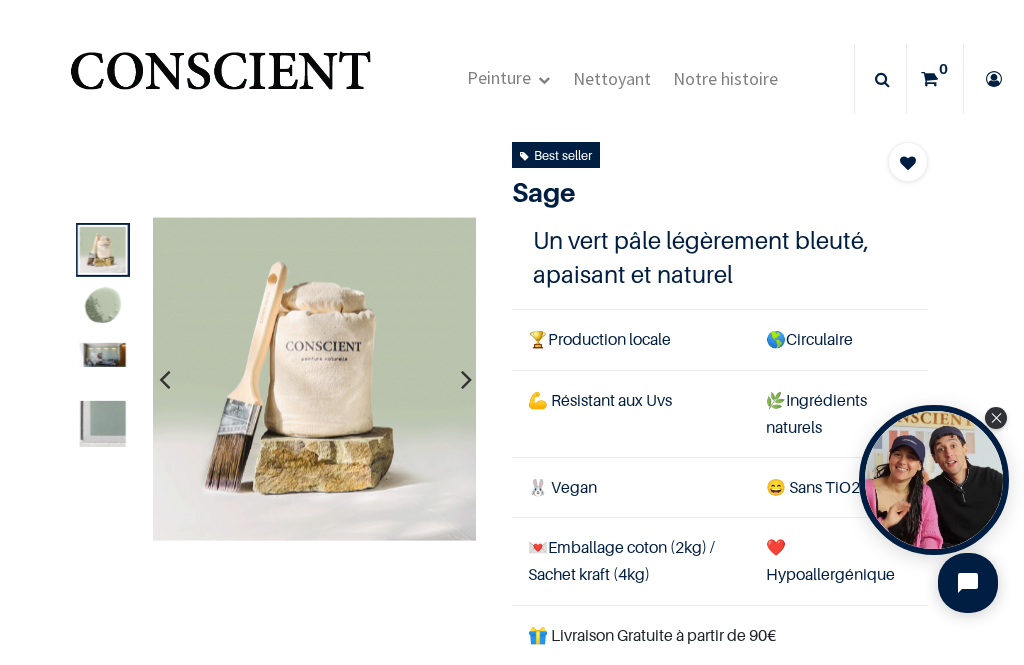 click at bounding box center (102, 308) 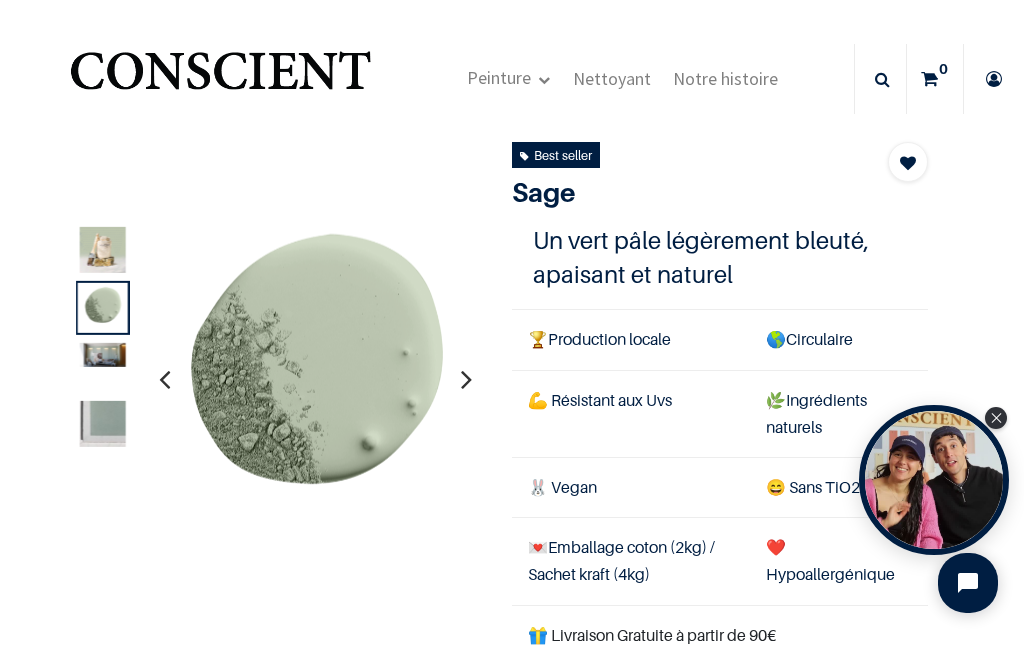 click at bounding box center (102, 355) 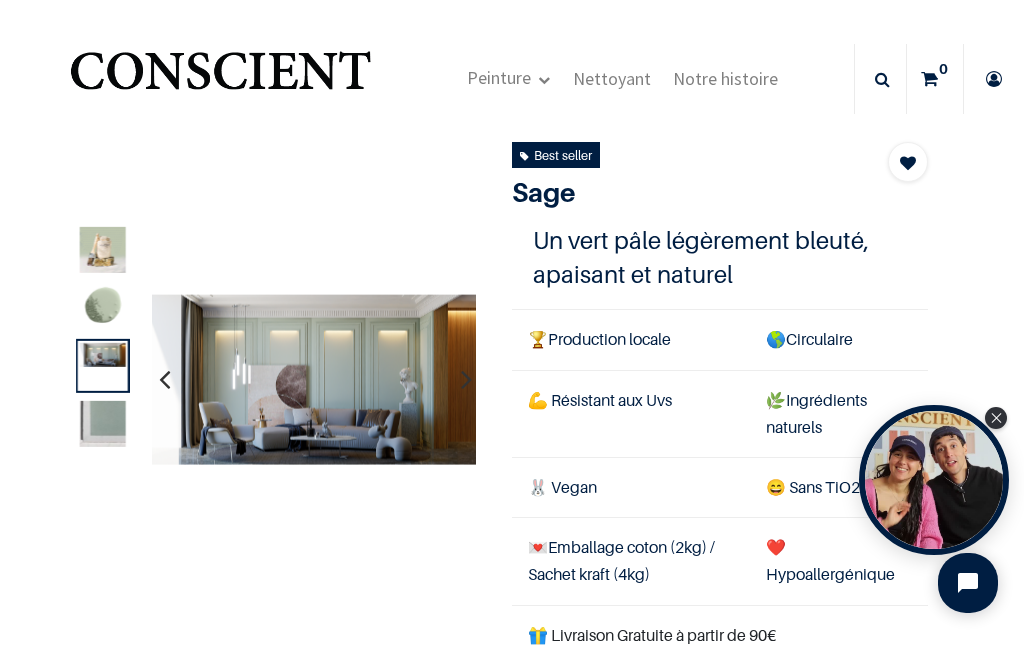 click at bounding box center (102, 424) 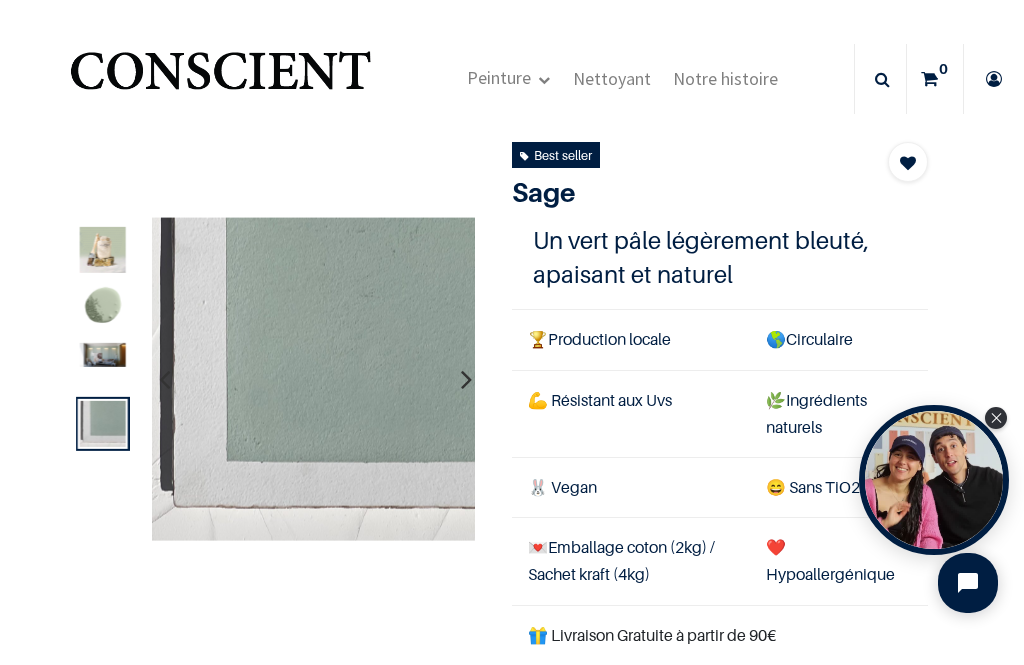 scroll, scrollTop: 0, scrollLeft: 0, axis: both 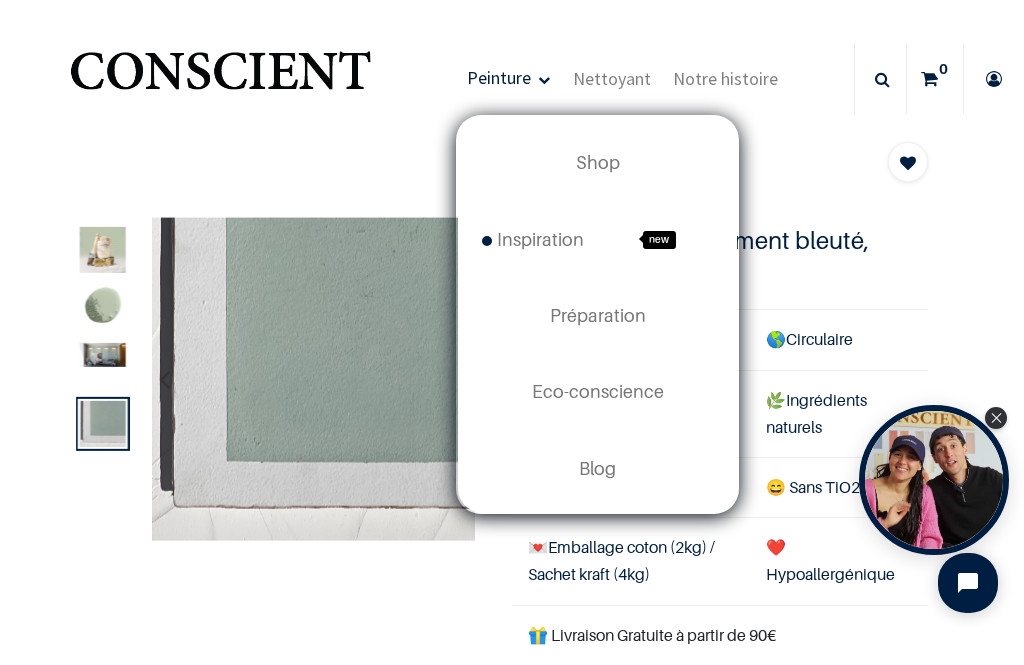 click on "Inspiration" at bounding box center (533, 239) 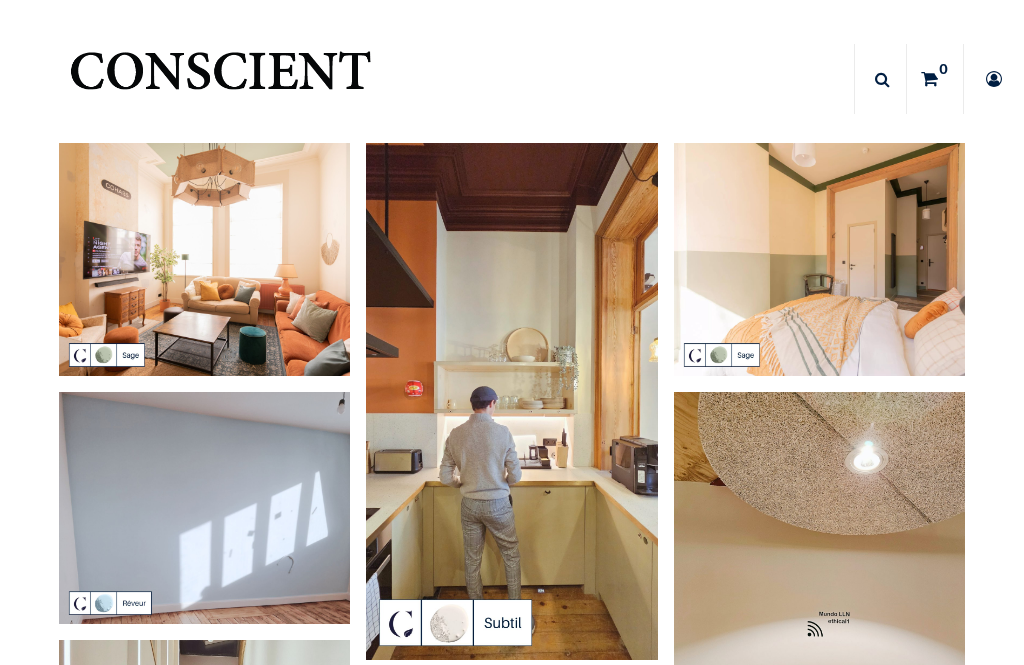 scroll, scrollTop: 0, scrollLeft: 0, axis: both 